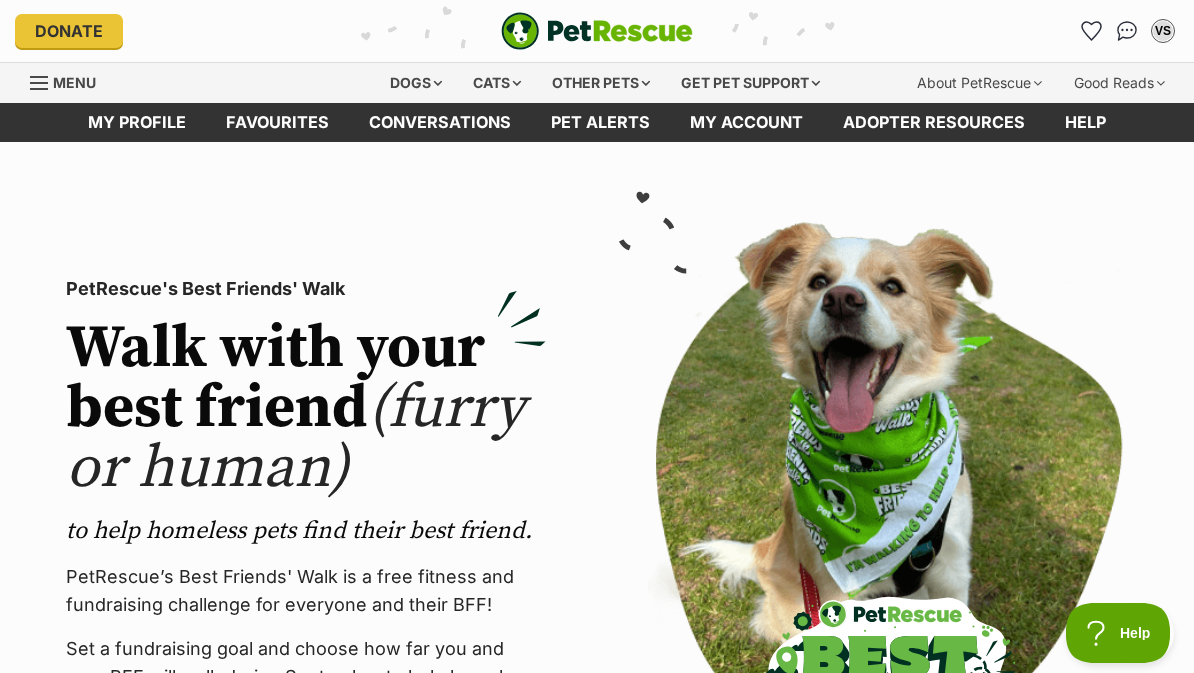 scroll, scrollTop: 0, scrollLeft: 0, axis: both 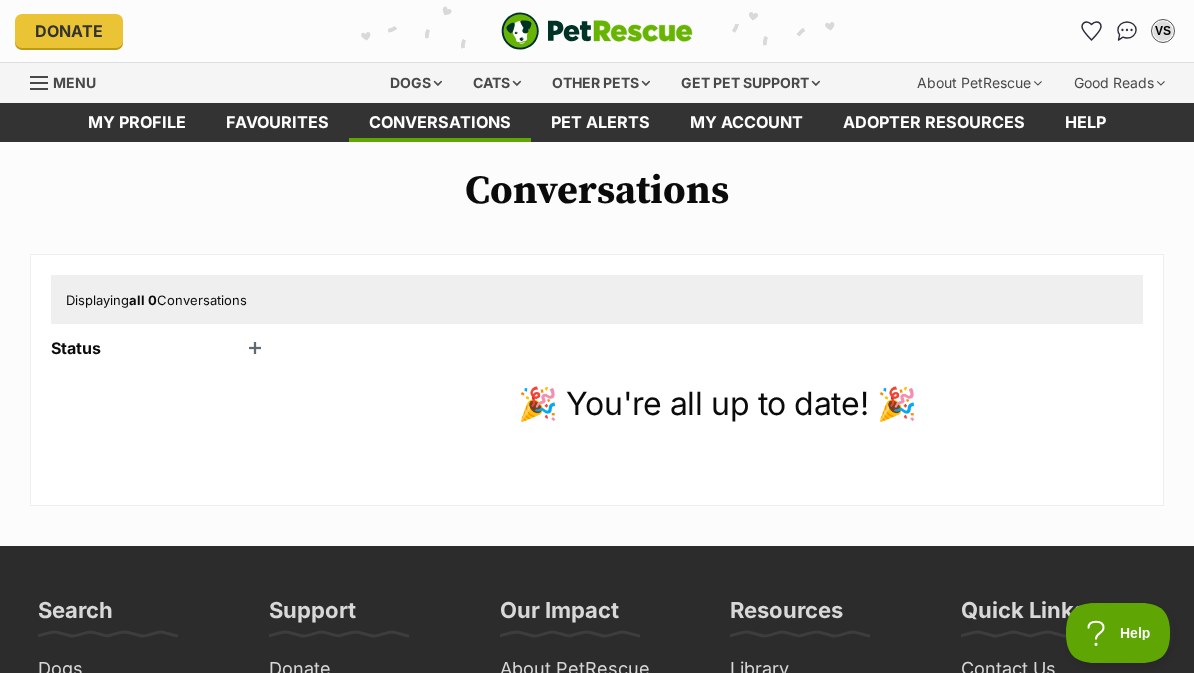 click on "Status" at bounding box center [161, 348] 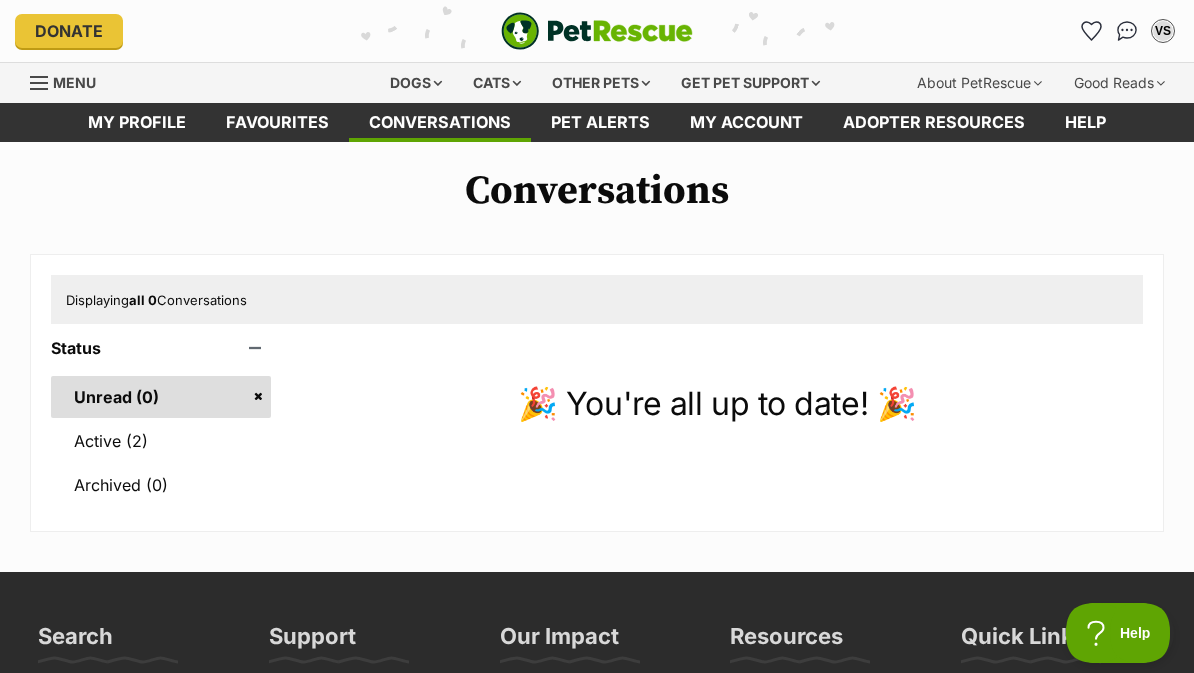 click on "Active (2)" at bounding box center [161, 441] 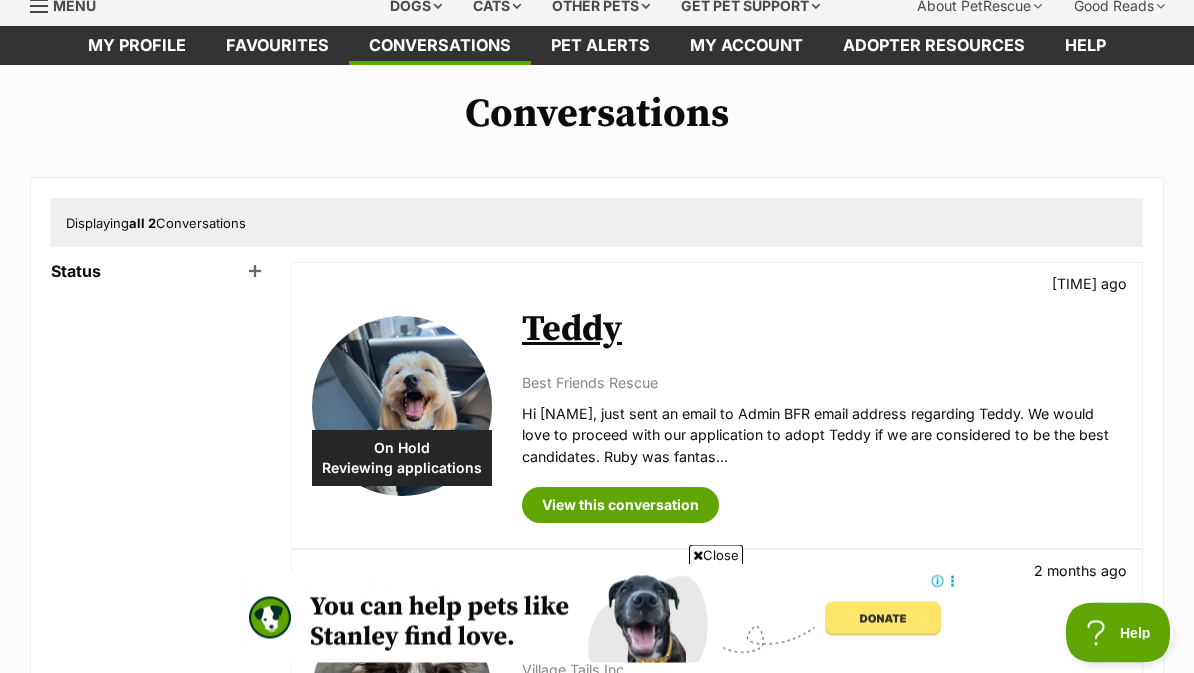scroll, scrollTop: 0, scrollLeft: 0, axis: both 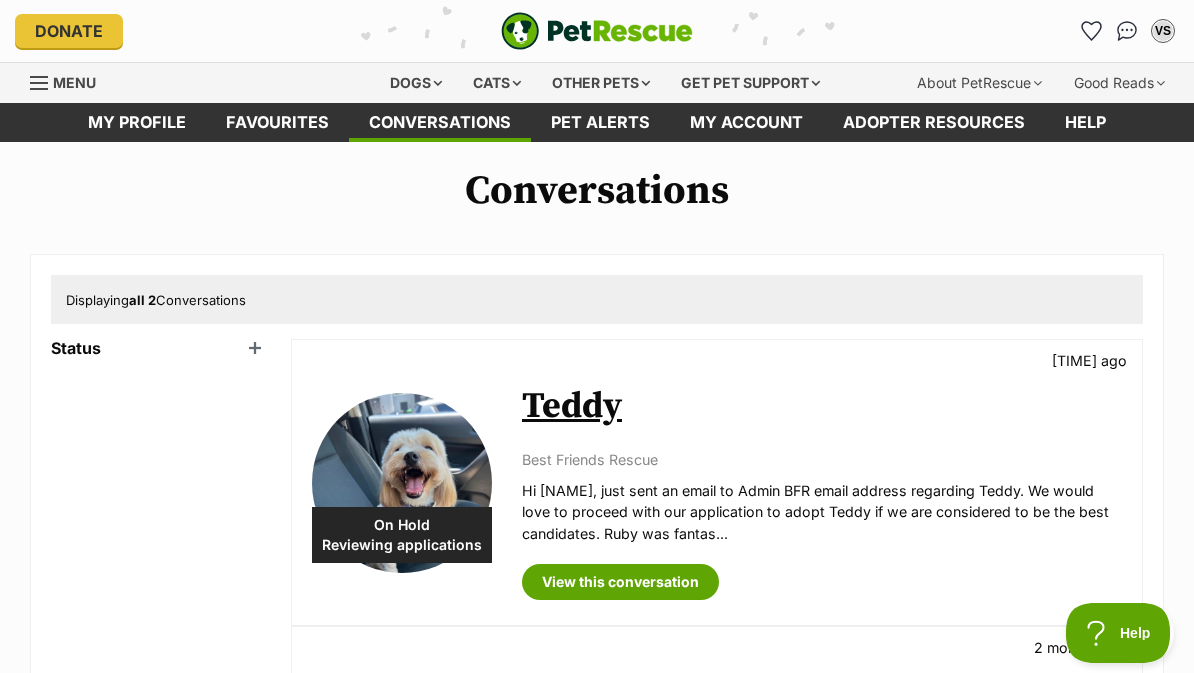 click on "Dogs" at bounding box center [416, 83] 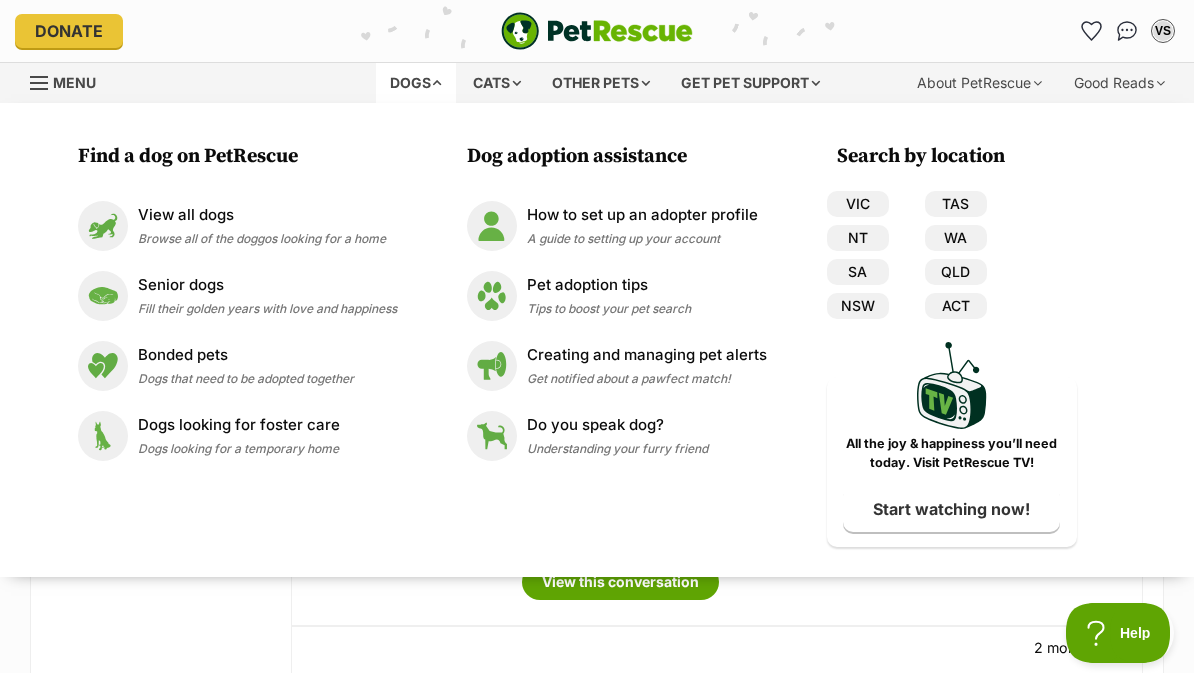 click on "Browse all of the doggos looking for a home" at bounding box center (262, 238) 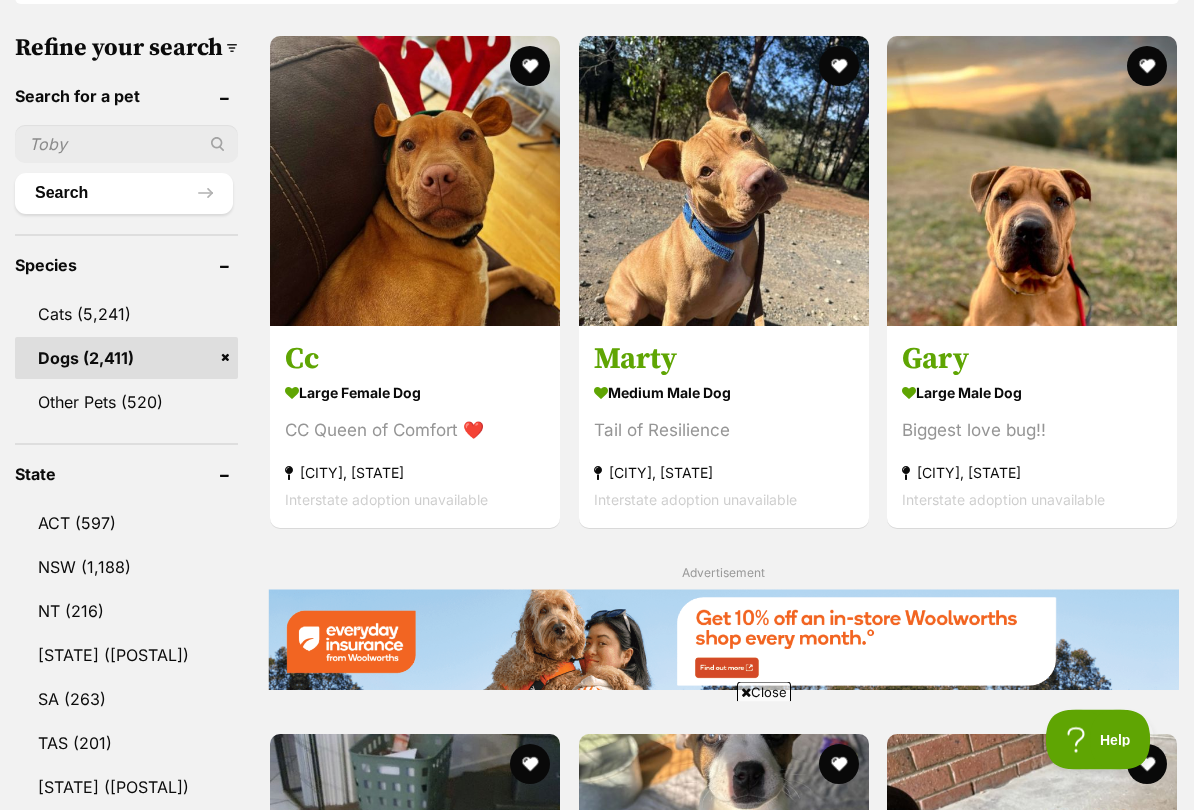 scroll, scrollTop: 628, scrollLeft: 0, axis: vertical 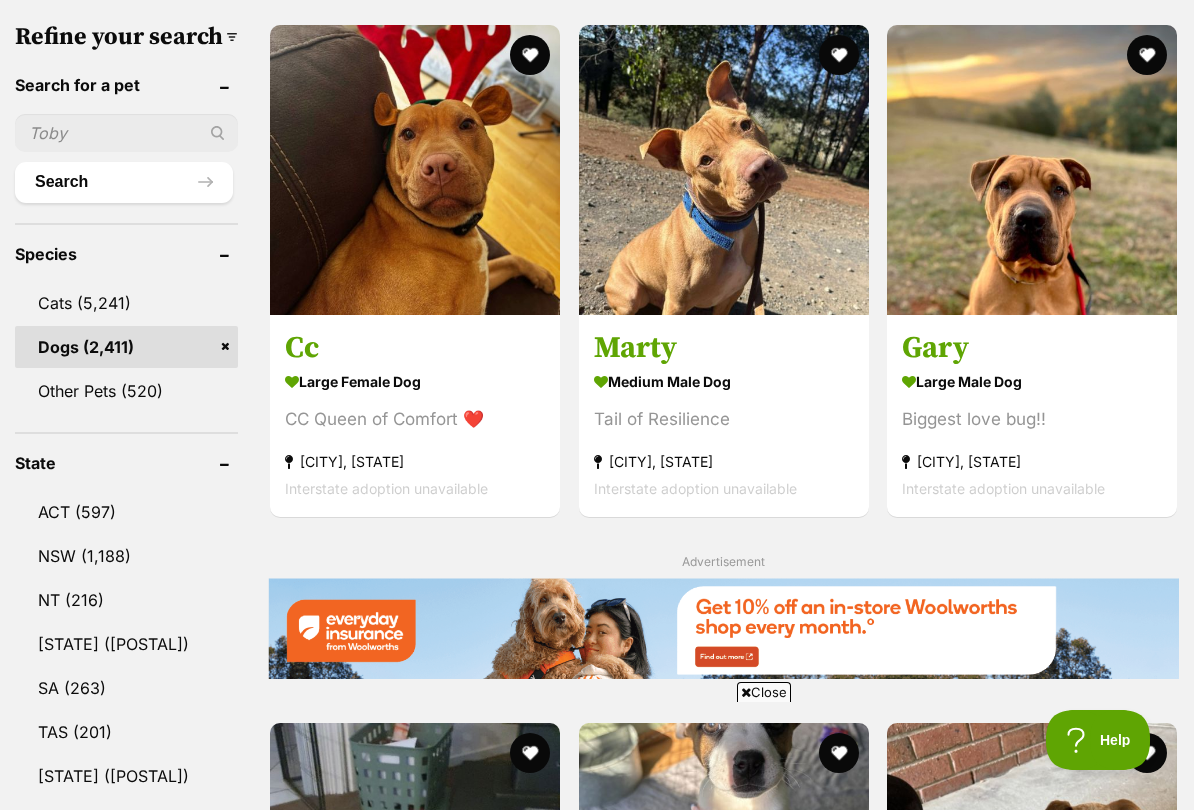 click on "[STATE] ([POSTAL])" at bounding box center (126, 644) 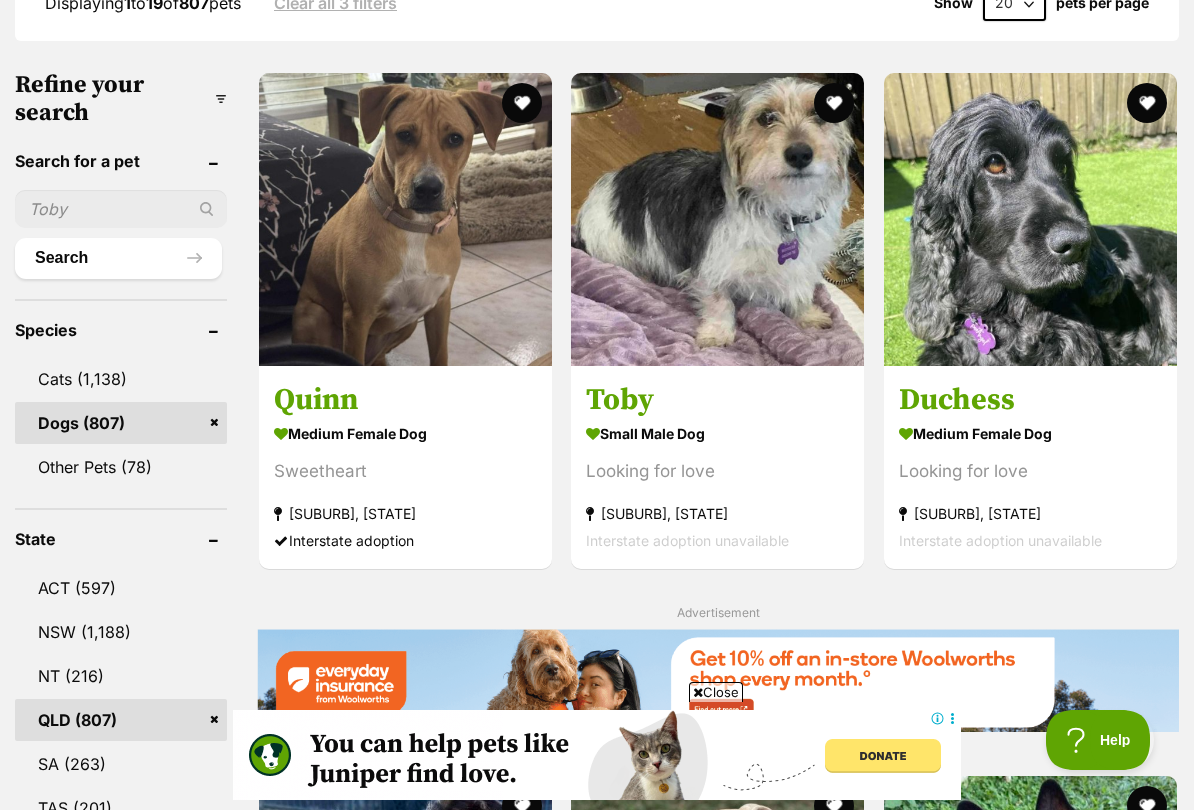 scroll, scrollTop: 0, scrollLeft: 0, axis: both 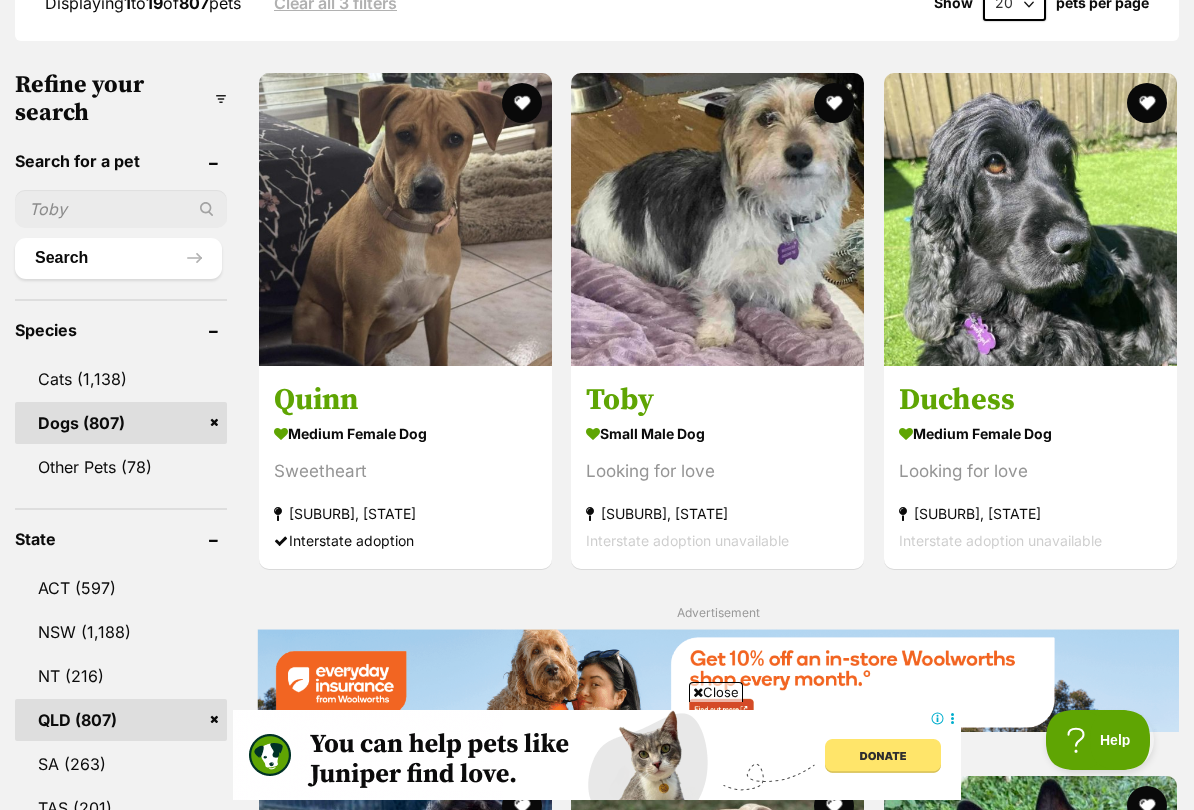 click at bounding box center (717, 219) 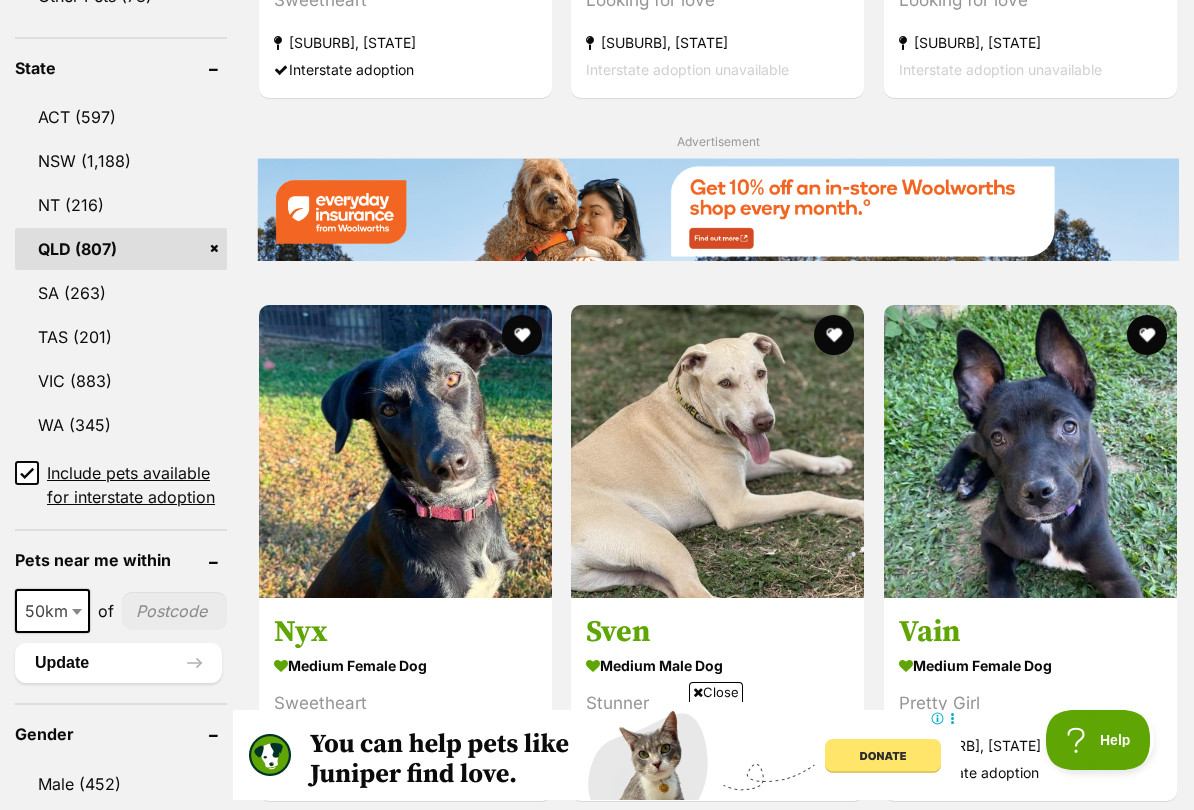 scroll, scrollTop: 1086, scrollLeft: 0, axis: vertical 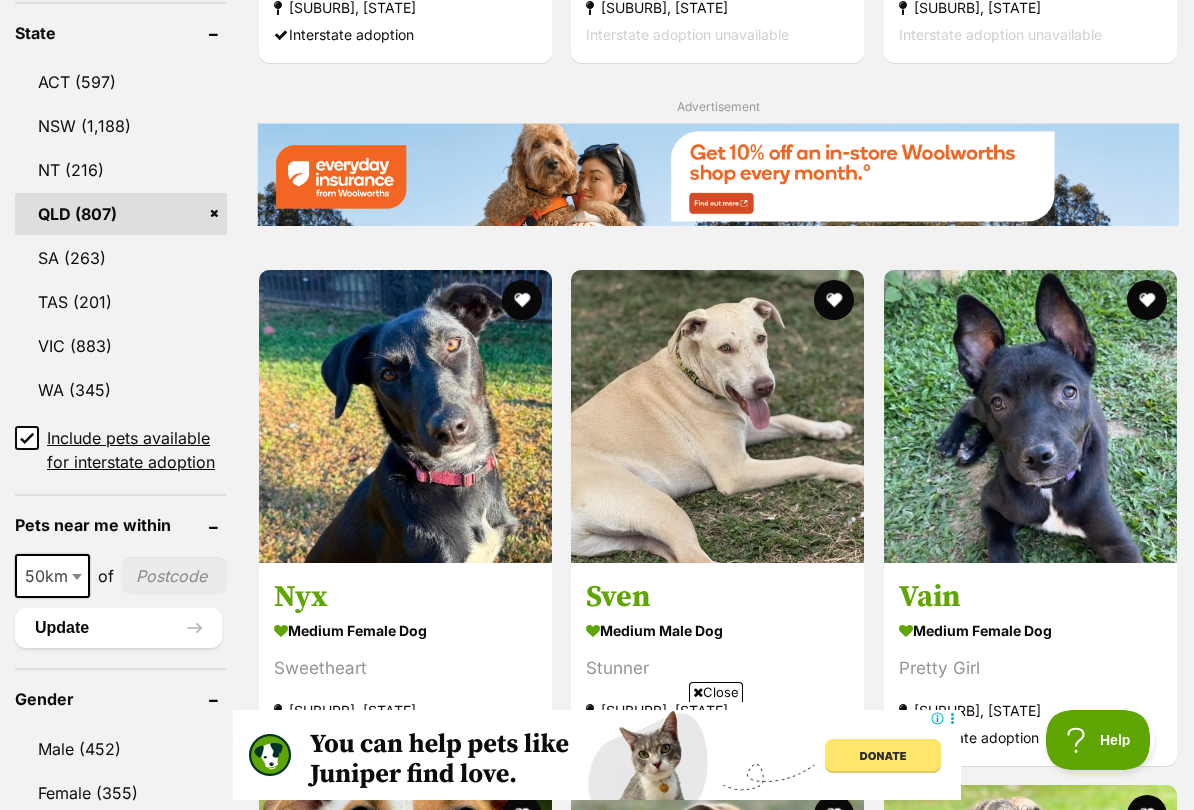 click on "Include pets available for interstate adoption" at bounding box center [27, 438] 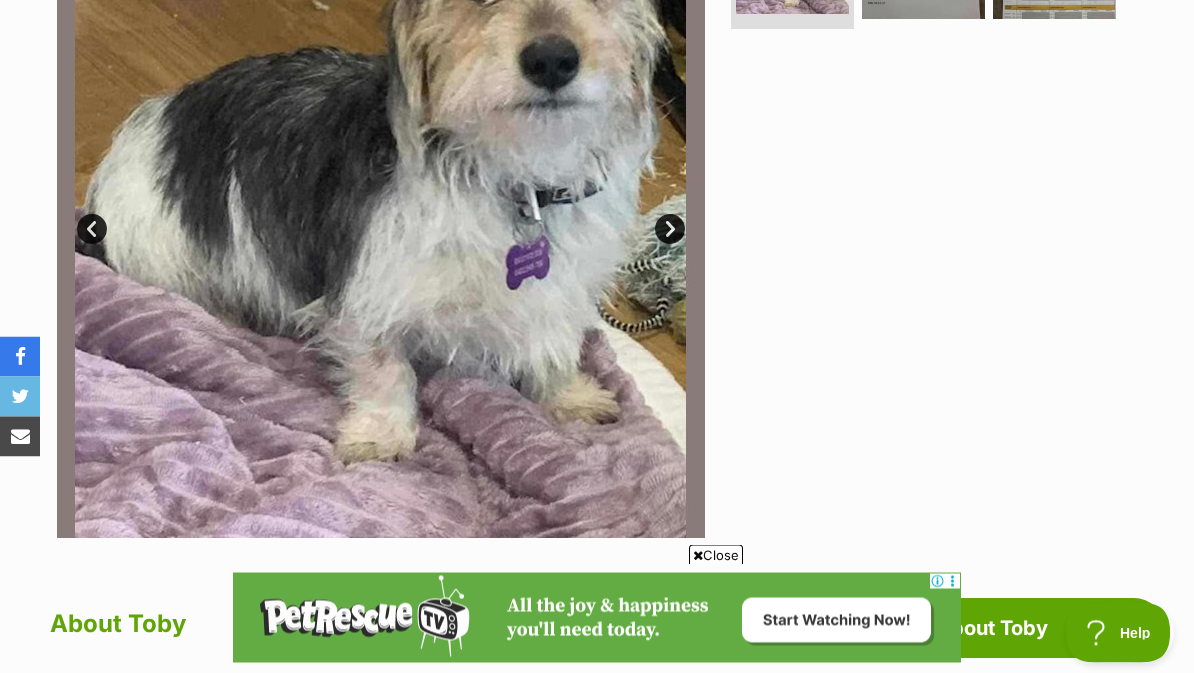 scroll, scrollTop: 462, scrollLeft: 0, axis: vertical 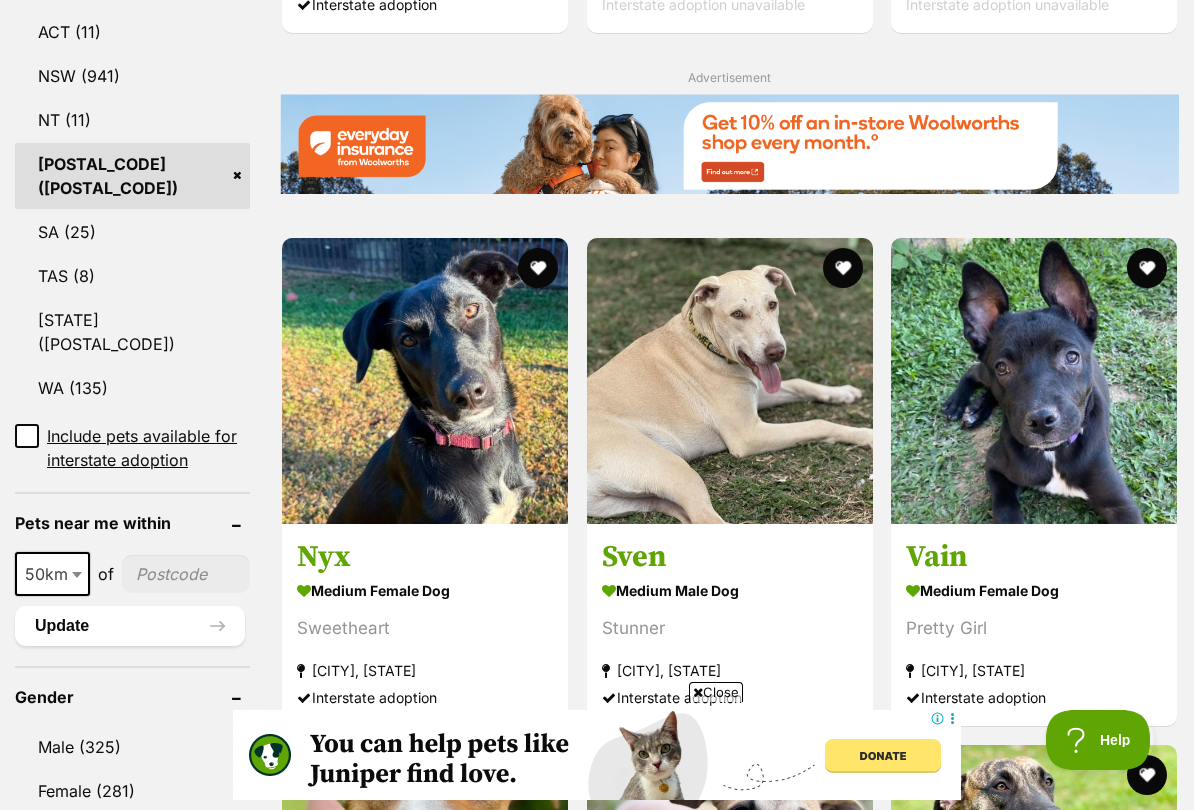 click at bounding box center [186, 574] 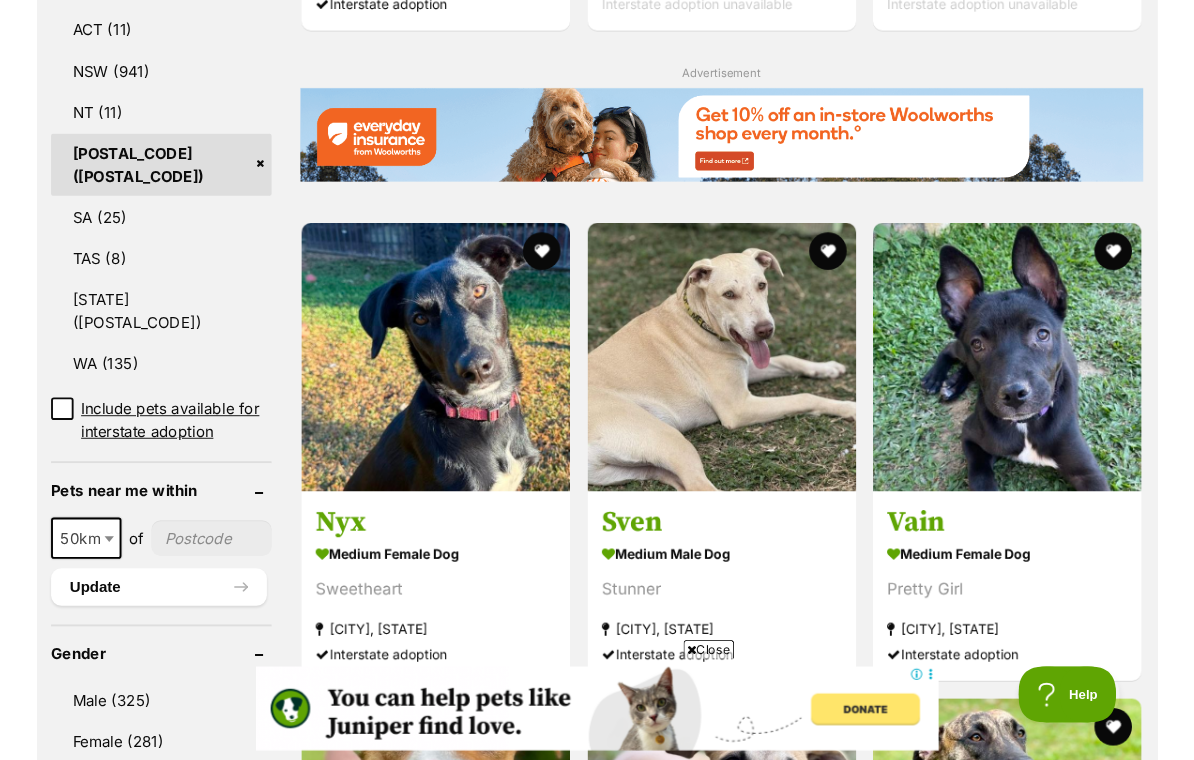 scroll, scrollTop: 1114, scrollLeft: 0, axis: vertical 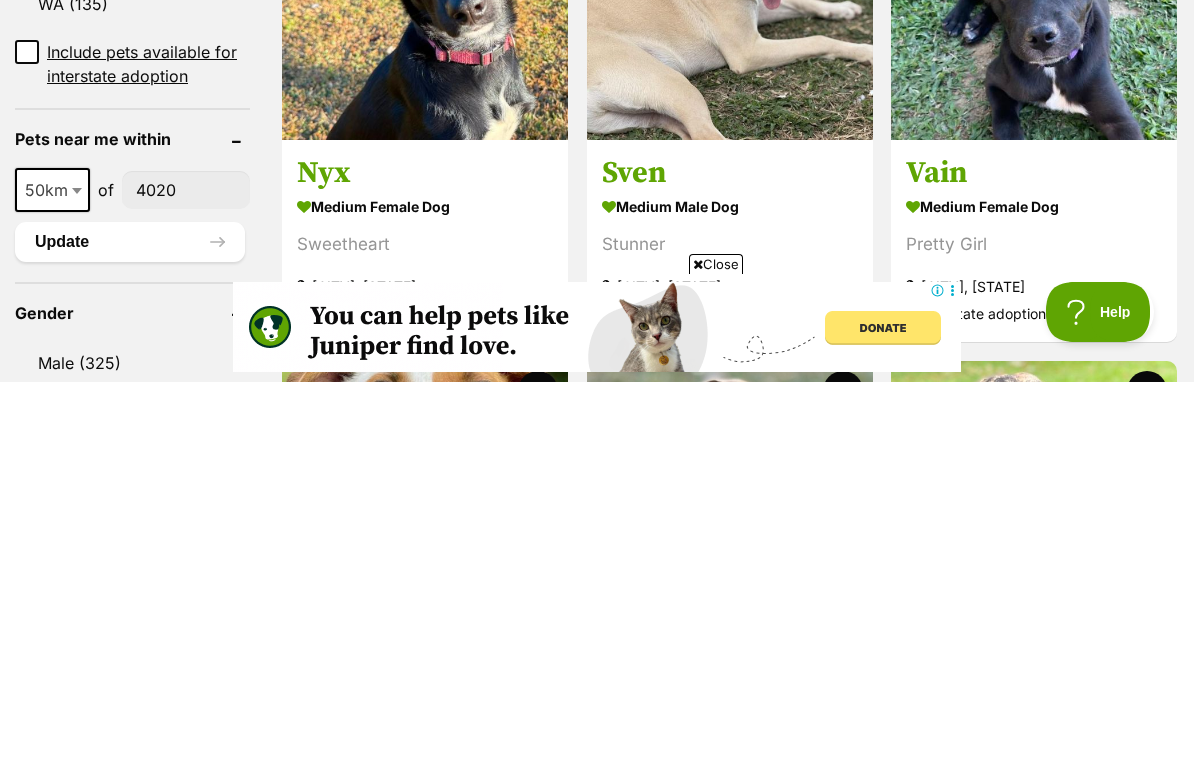 type on "4020" 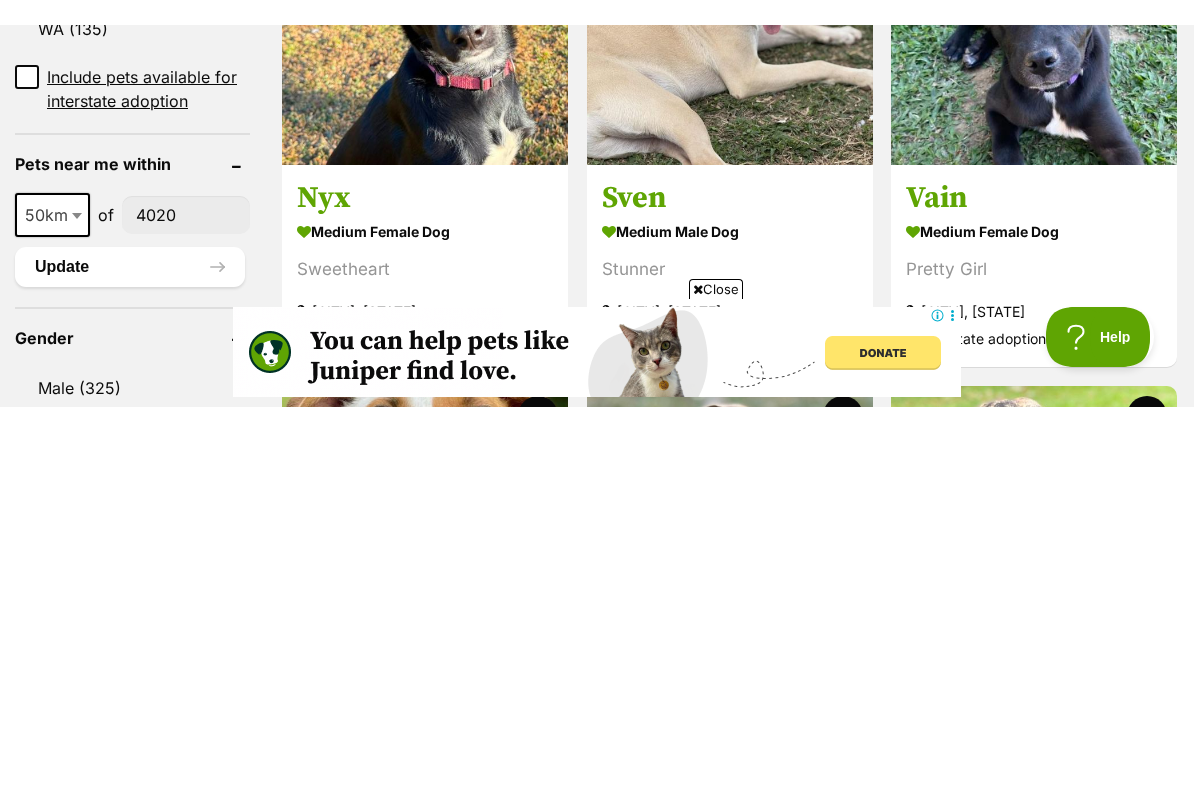 scroll, scrollTop: 1493, scrollLeft: 0, axis: vertical 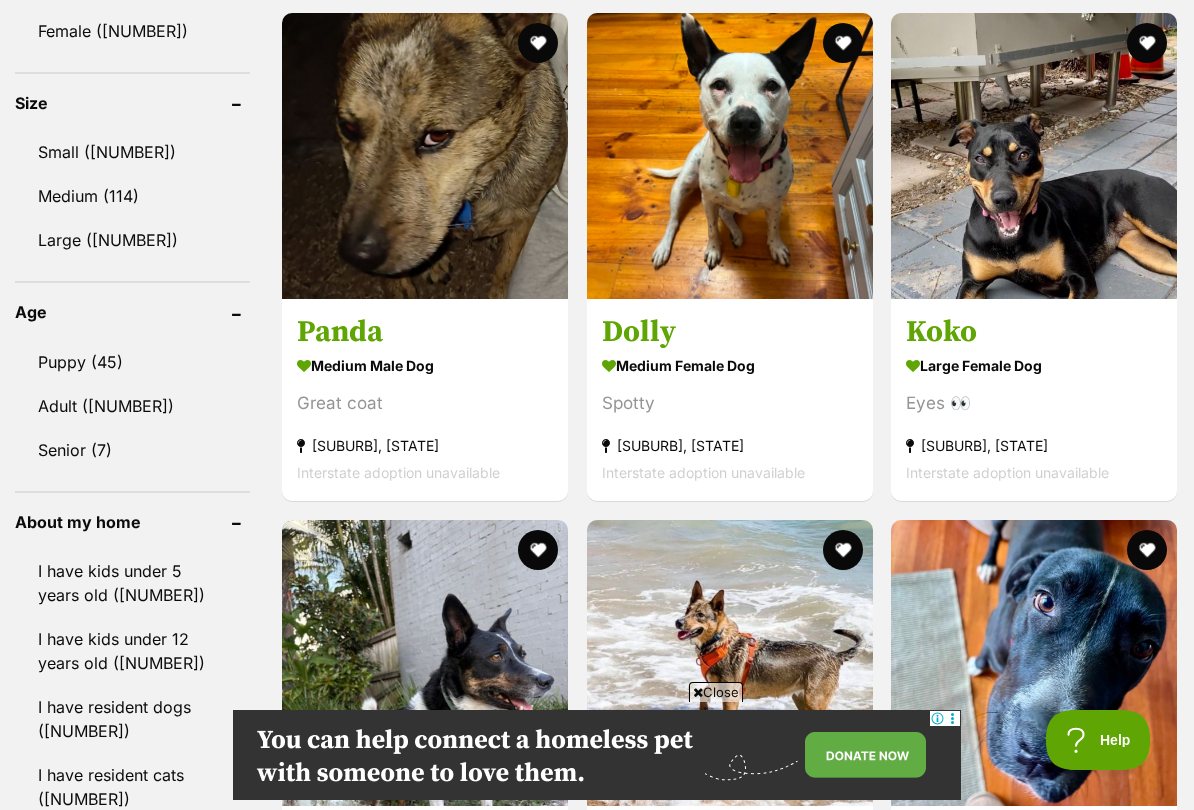 click on "Small ([NUMBER])" at bounding box center (132, 152) 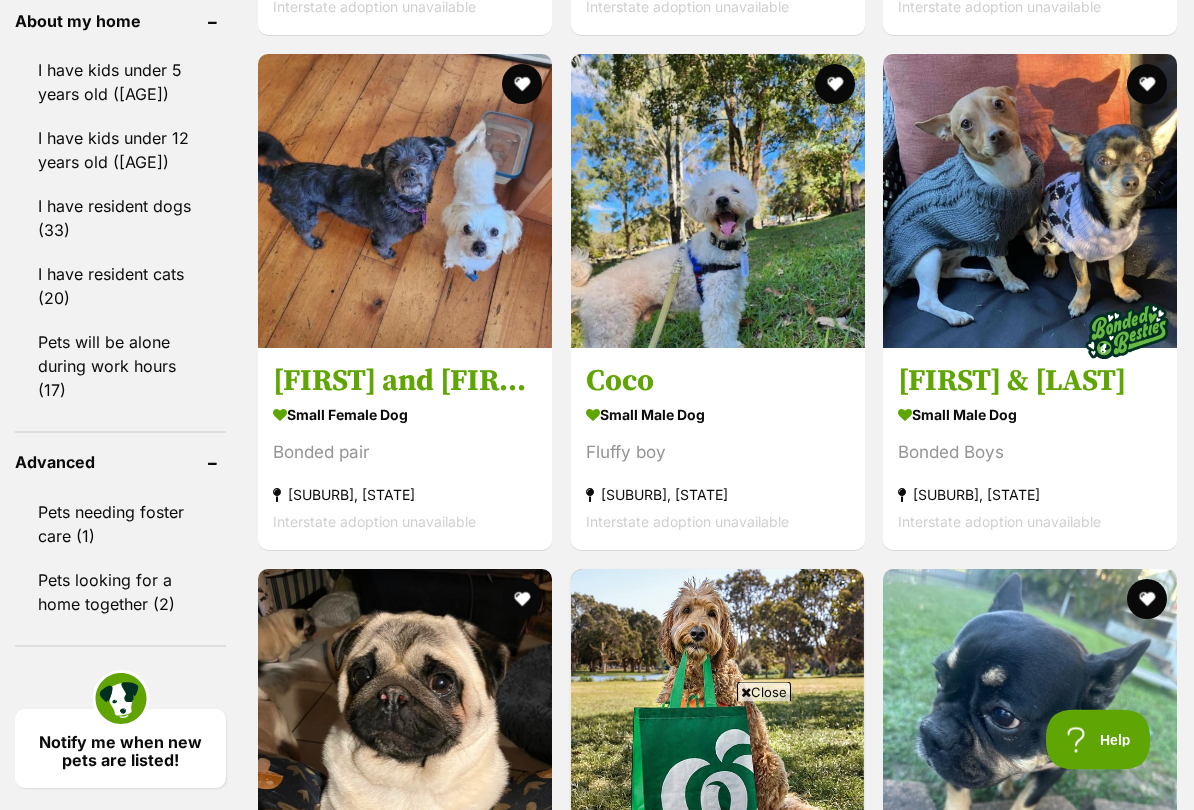 scroll, scrollTop: 1818, scrollLeft: 0, axis: vertical 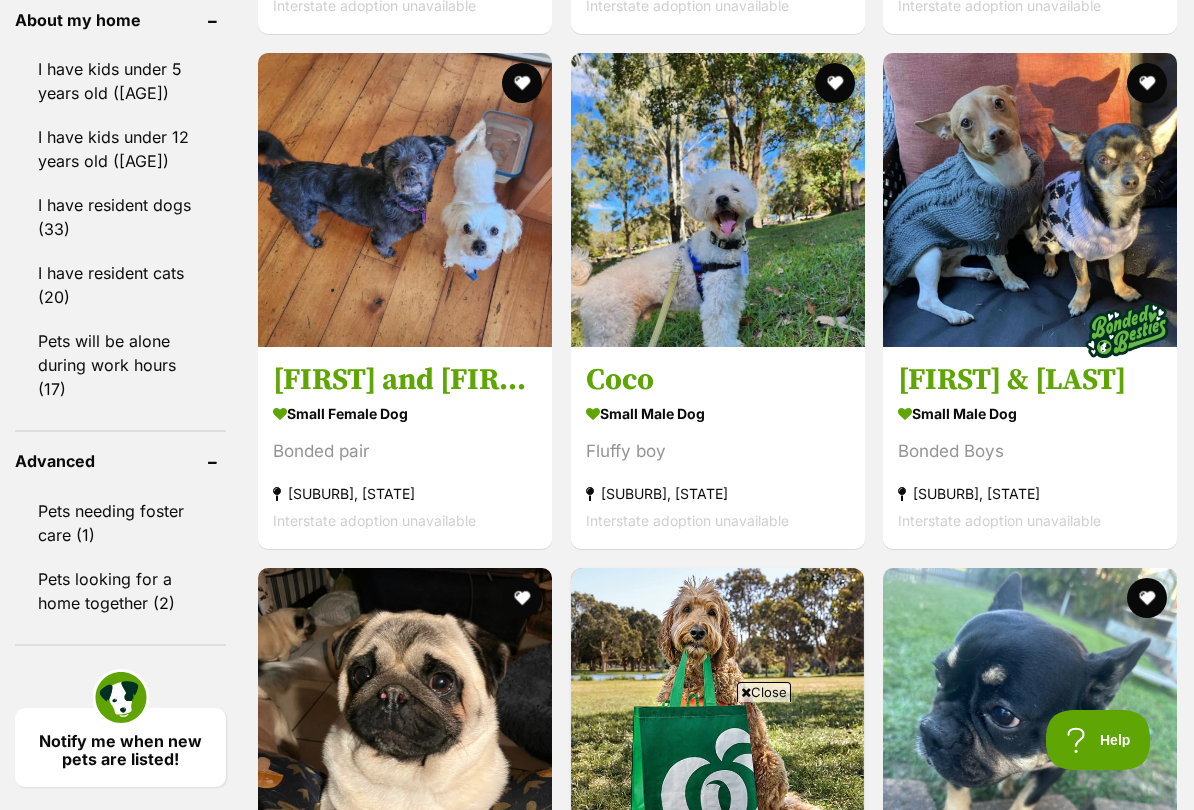 click at bounding box center [718, 200] 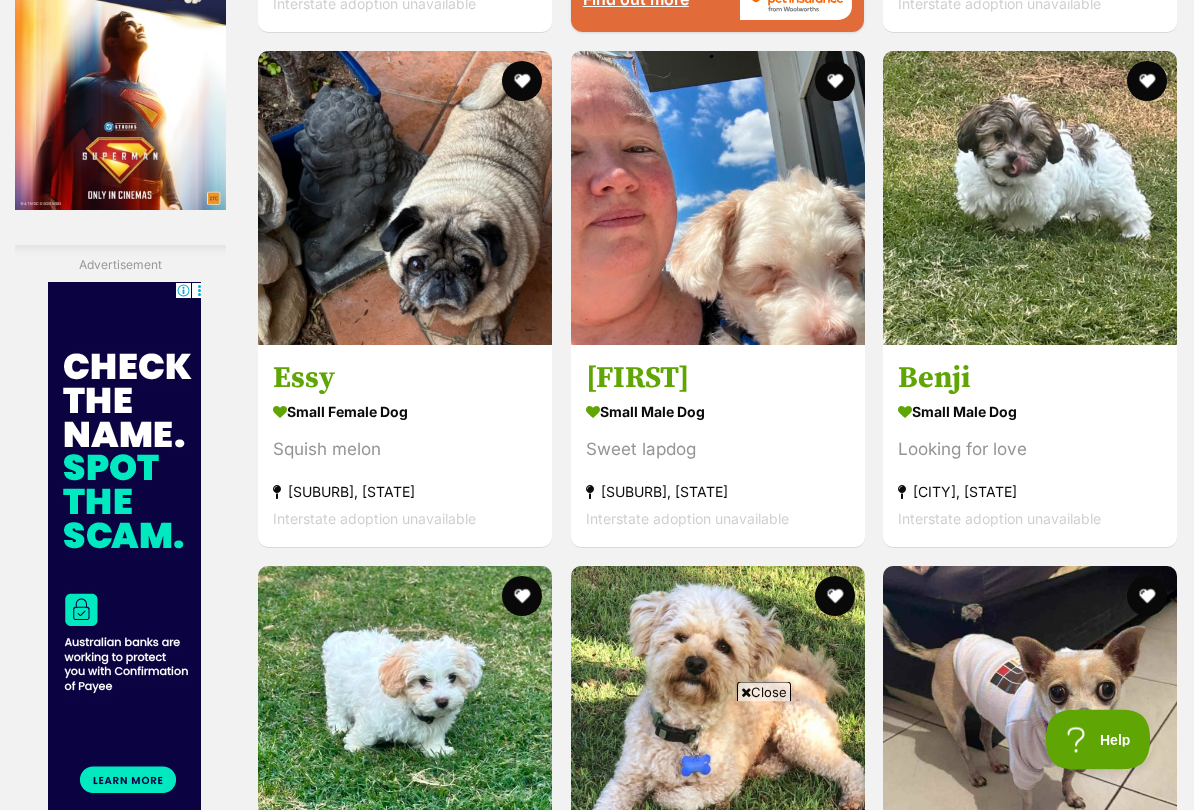 scroll, scrollTop: 2850, scrollLeft: 0, axis: vertical 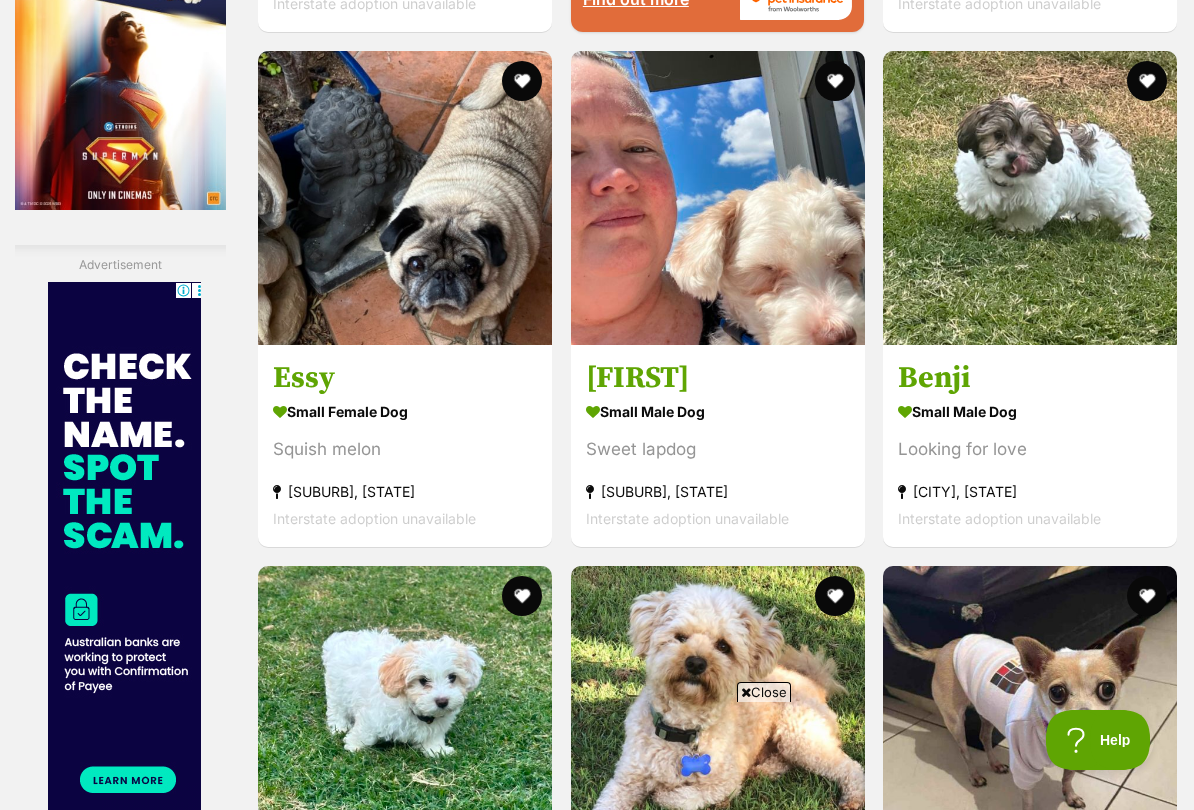 click at bounding box center [1030, 198] 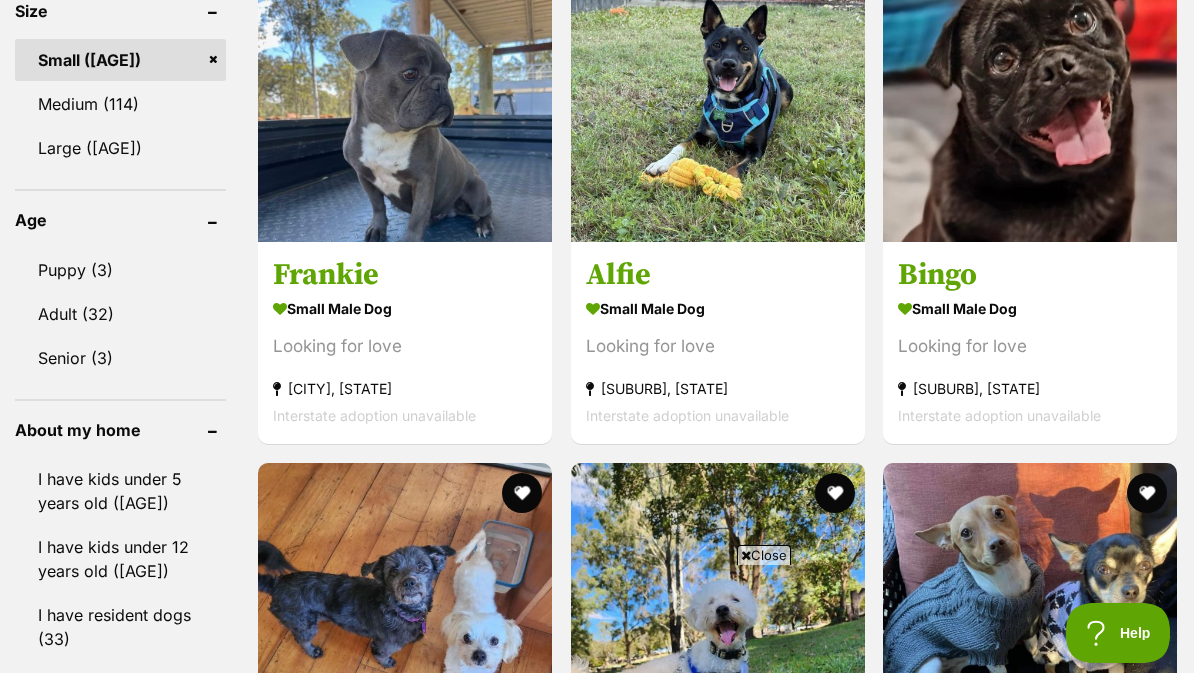scroll, scrollTop: 1407, scrollLeft: 0, axis: vertical 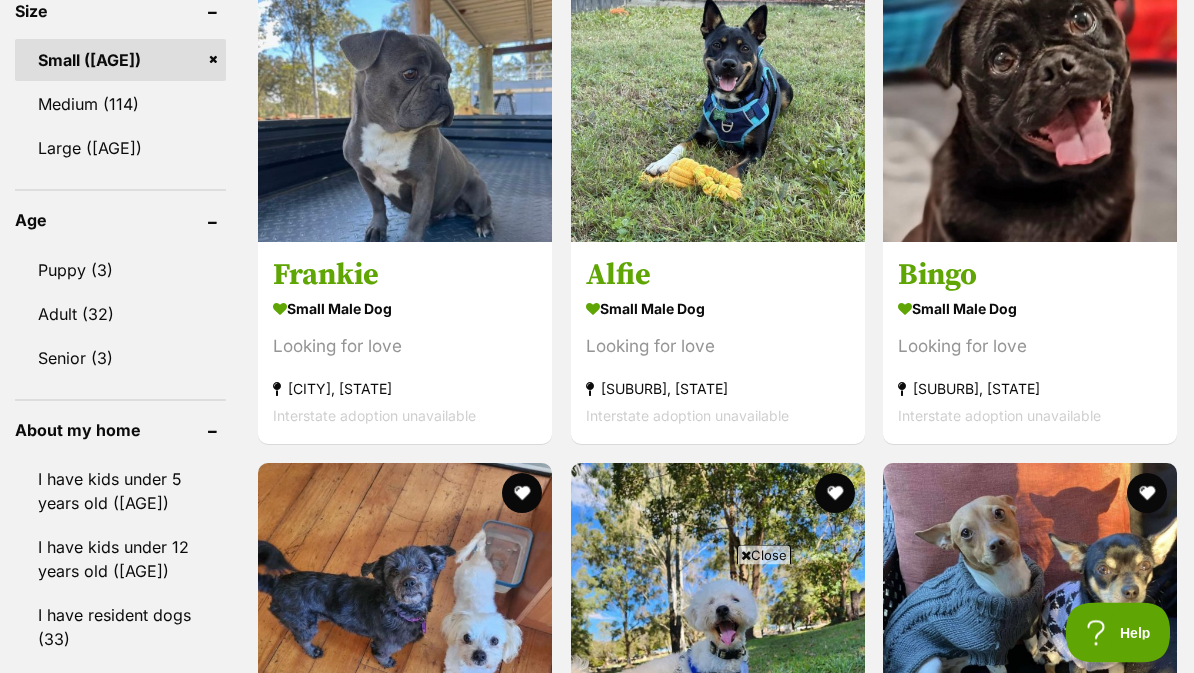 click on "Adult (32)" at bounding box center [120, 315] 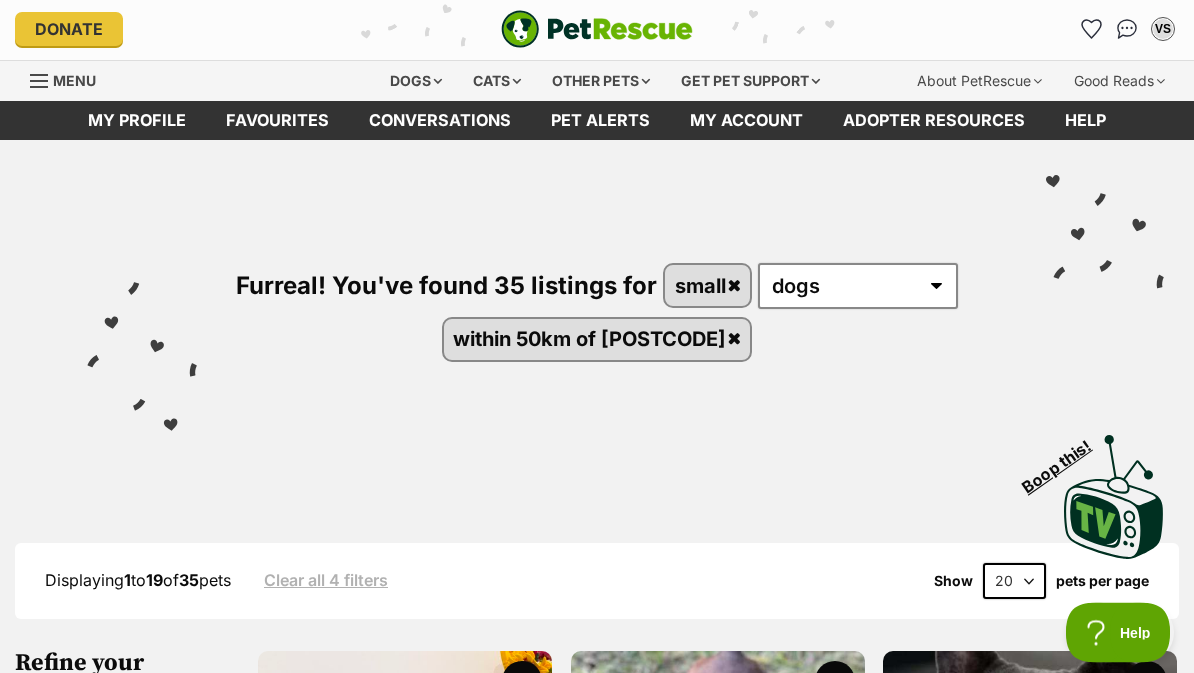 scroll, scrollTop: 0, scrollLeft: 0, axis: both 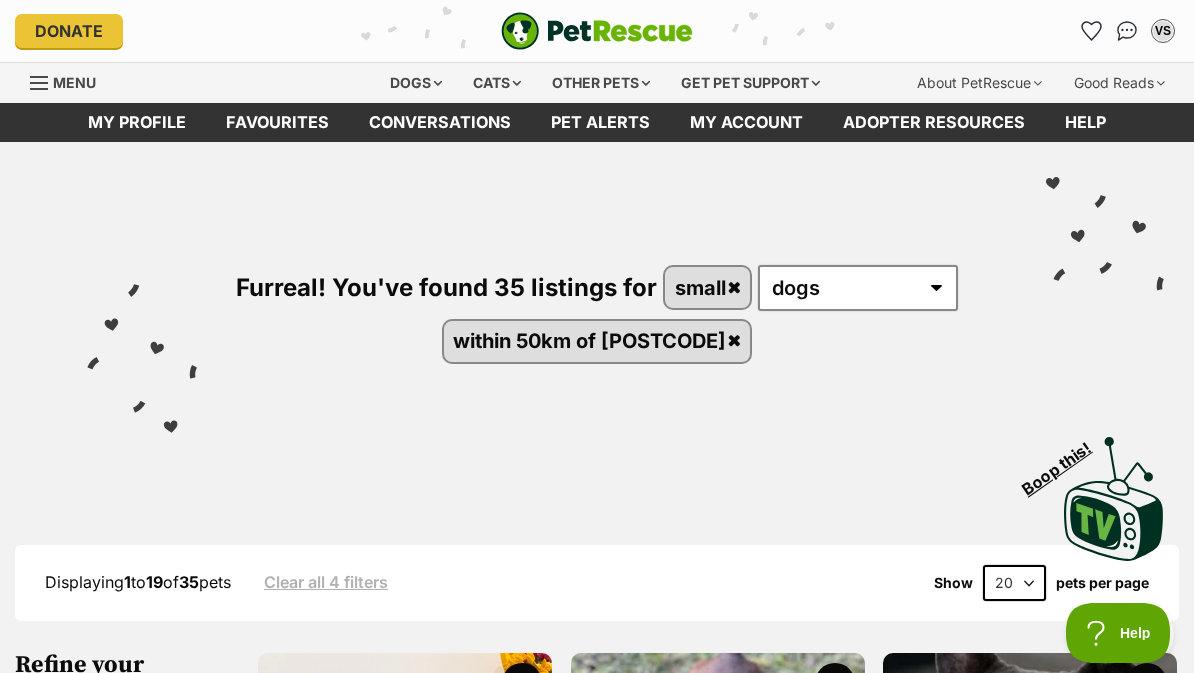 click 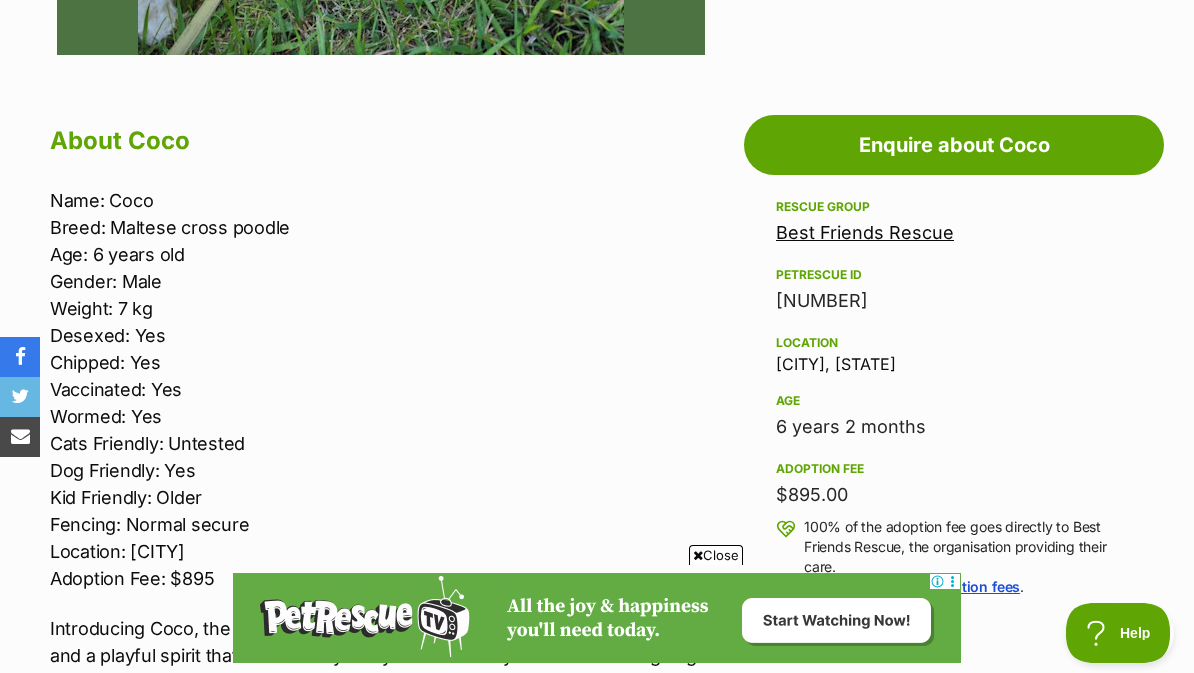 scroll, scrollTop: 857, scrollLeft: 0, axis: vertical 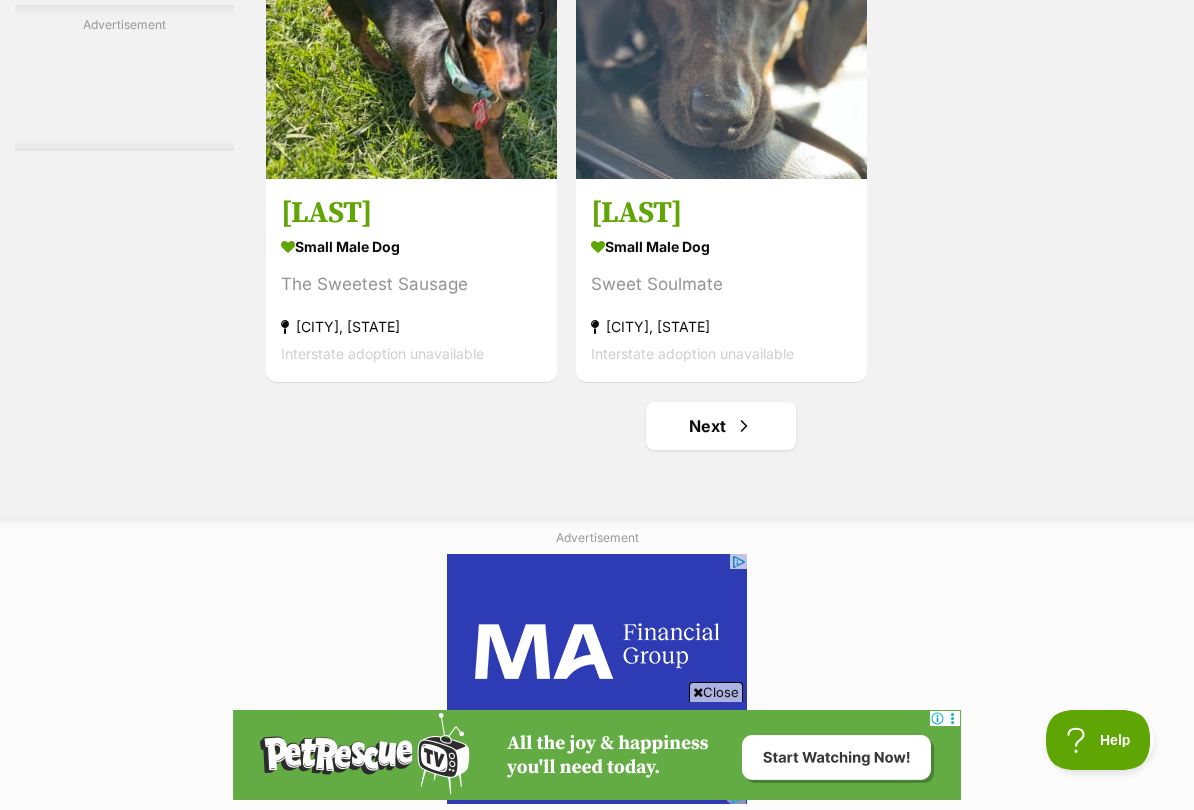 click on "Next" at bounding box center (721, 426) 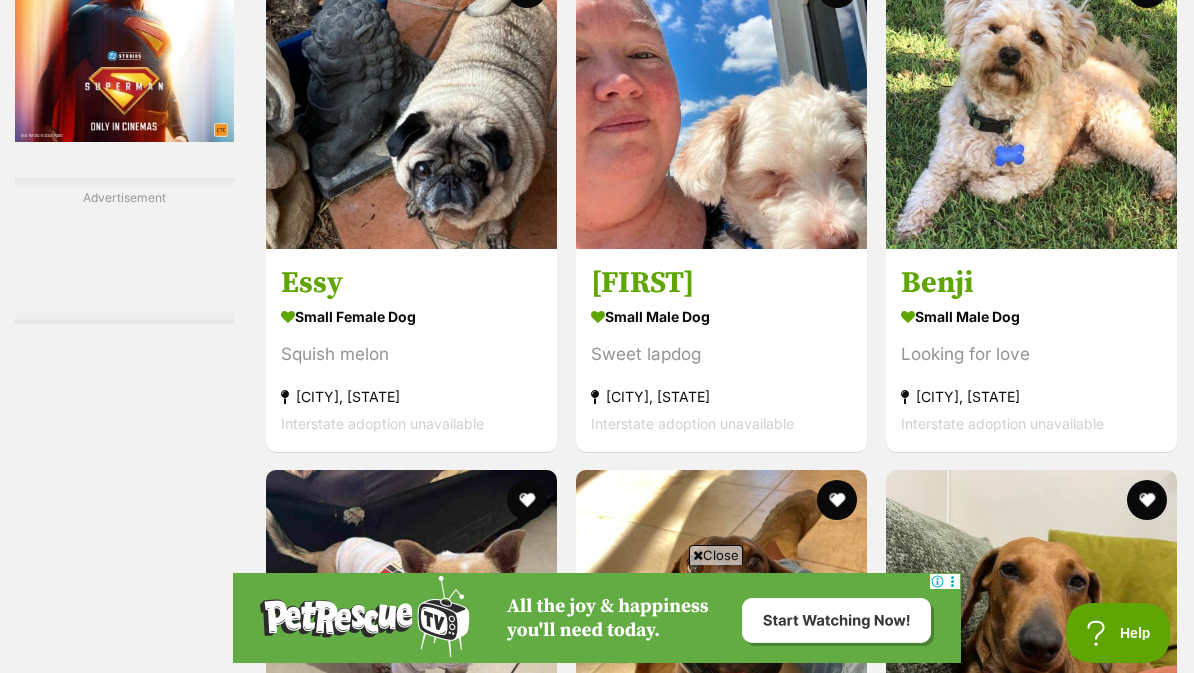 scroll, scrollTop: 2905, scrollLeft: 0, axis: vertical 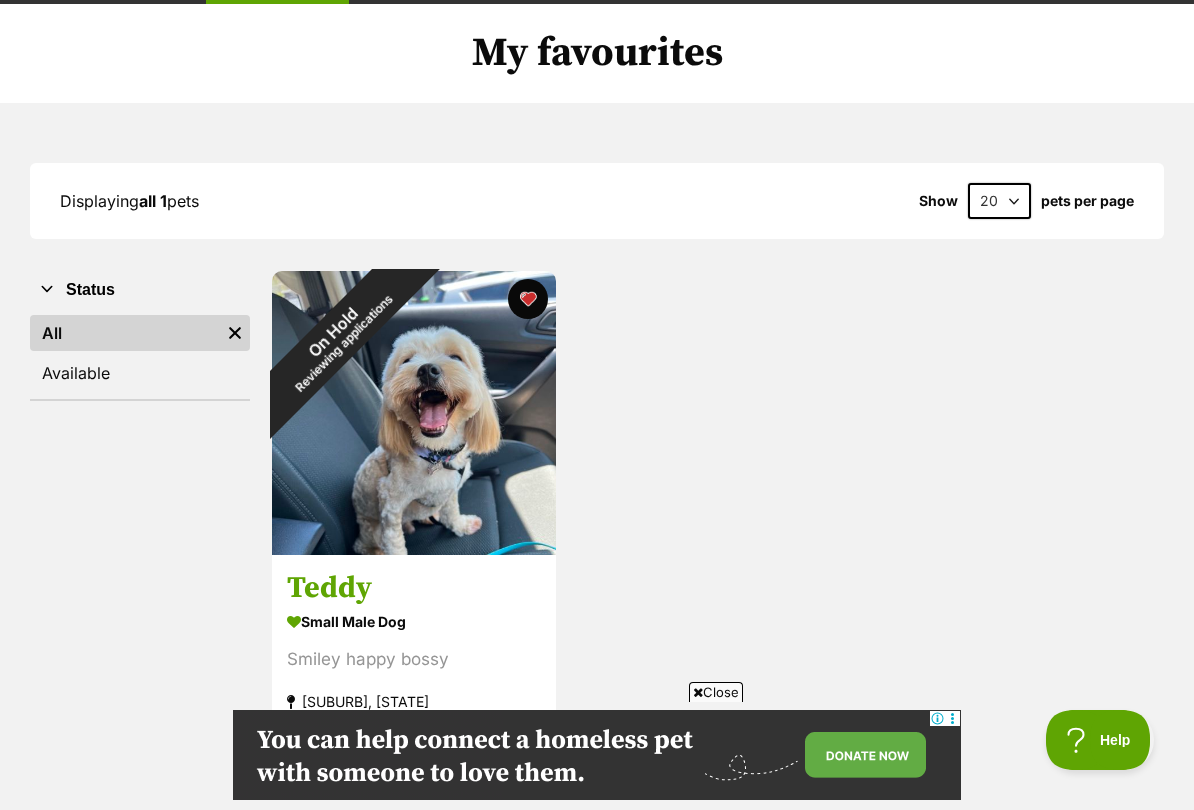 click on "On Hold Reviewing applications" at bounding box center (338, 337) 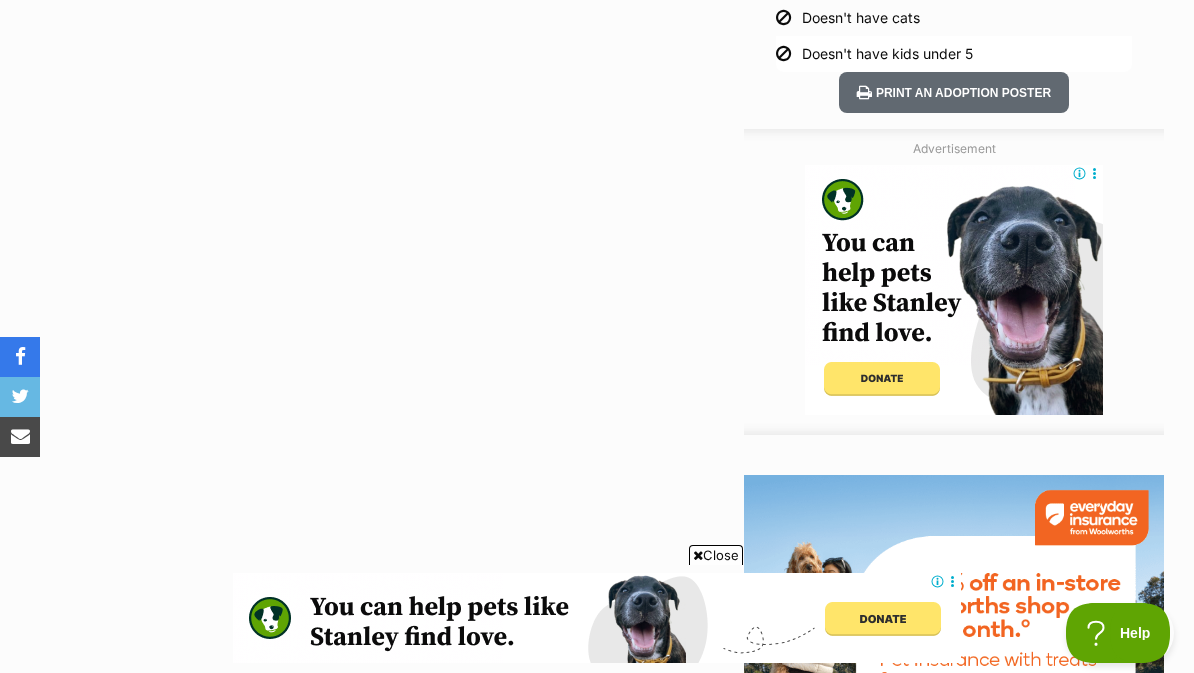 scroll, scrollTop: 1749, scrollLeft: 0, axis: vertical 